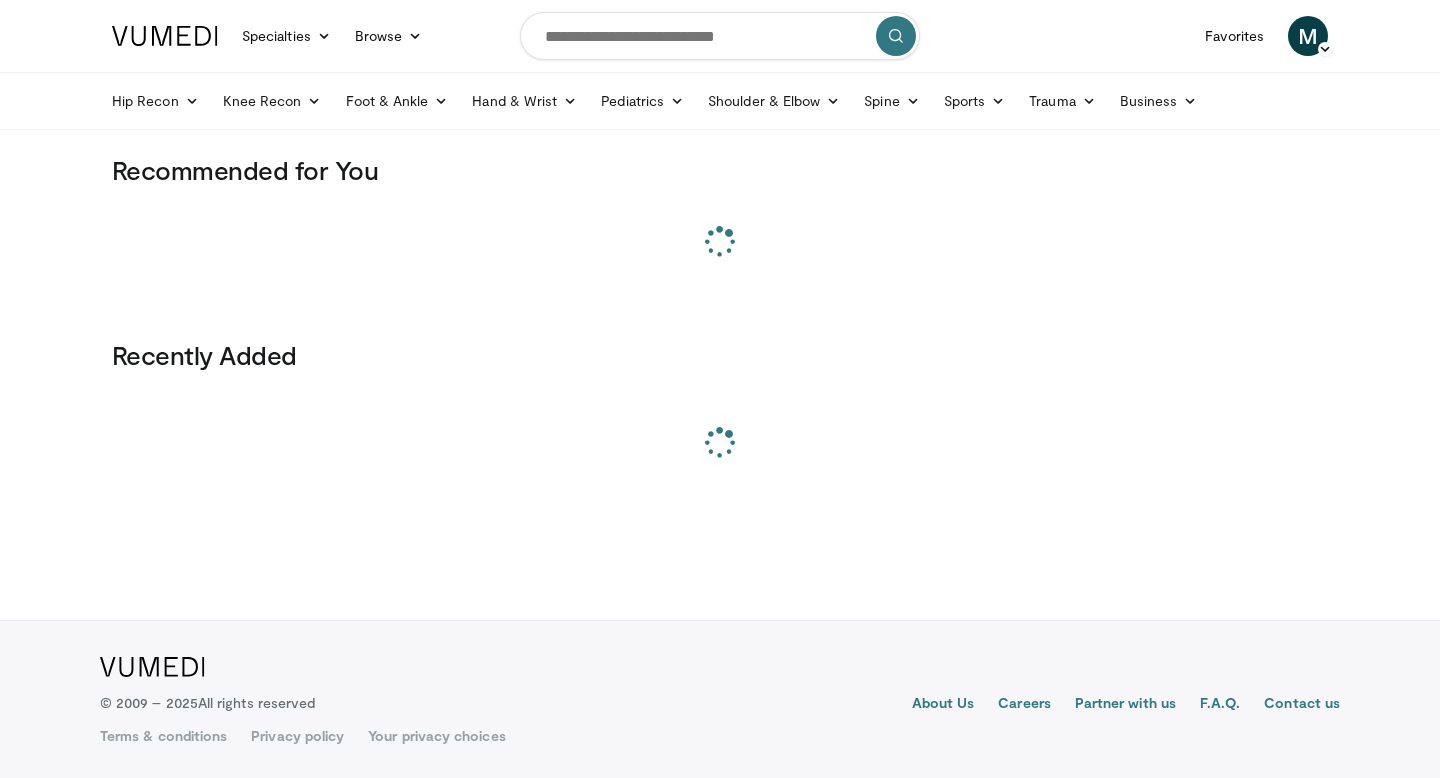 scroll, scrollTop: 0, scrollLeft: 0, axis: both 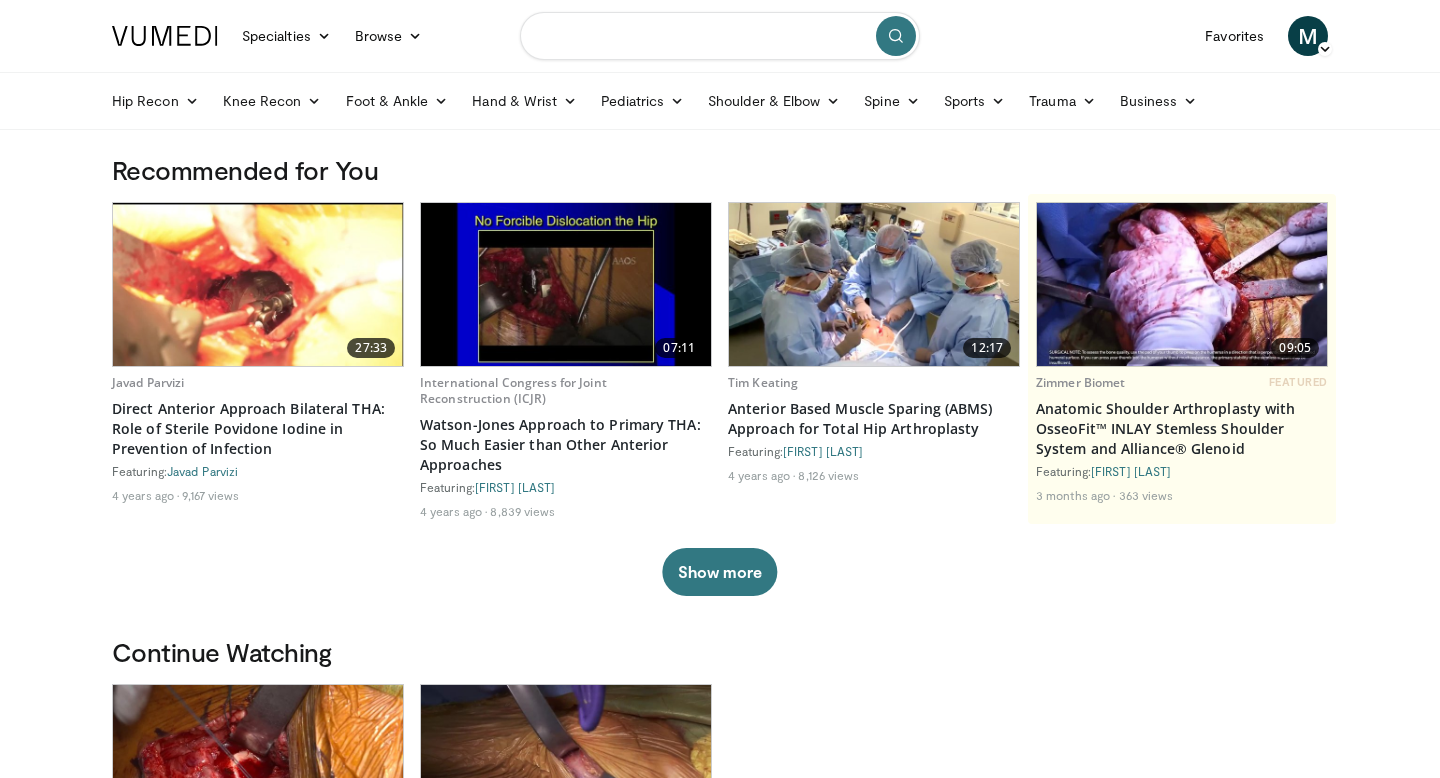 click at bounding box center [720, 36] 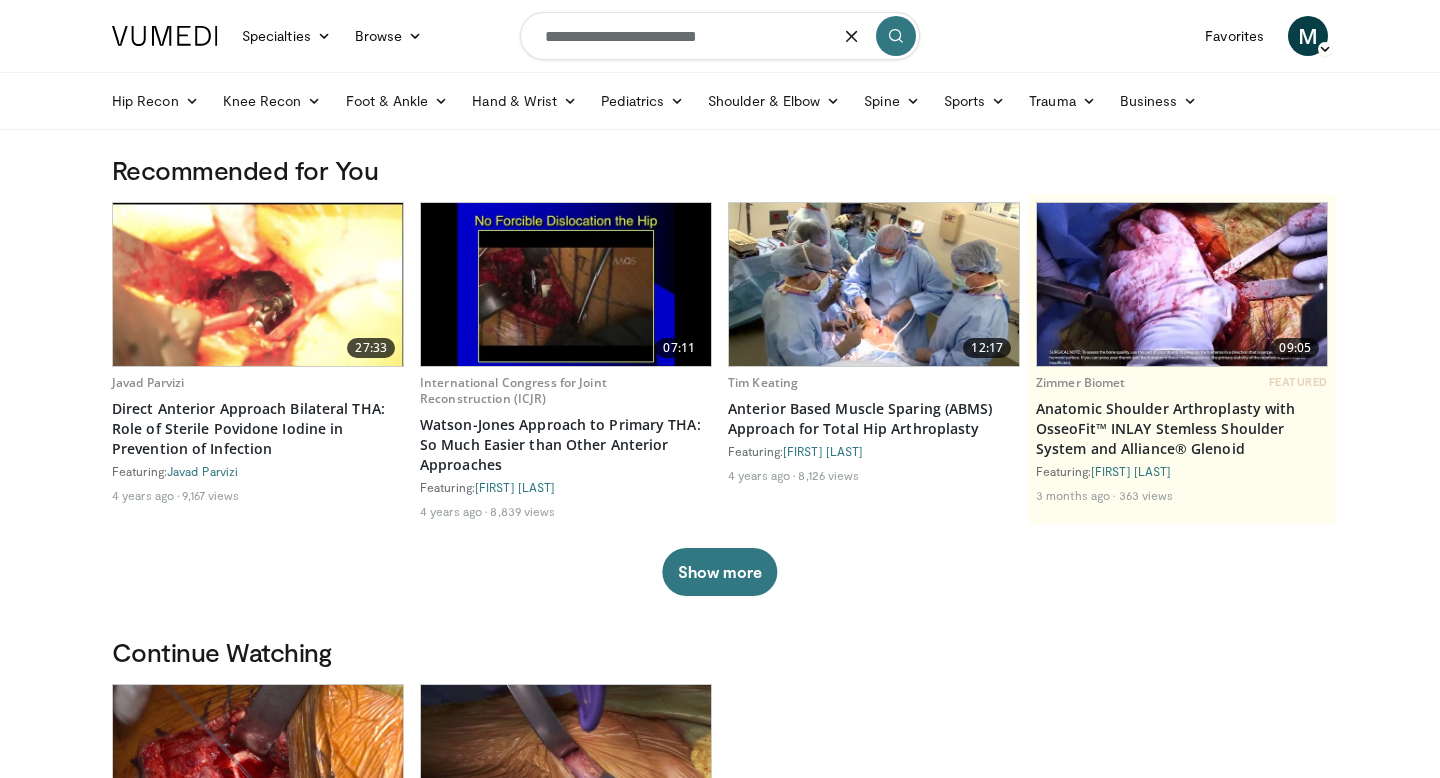type on "**********" 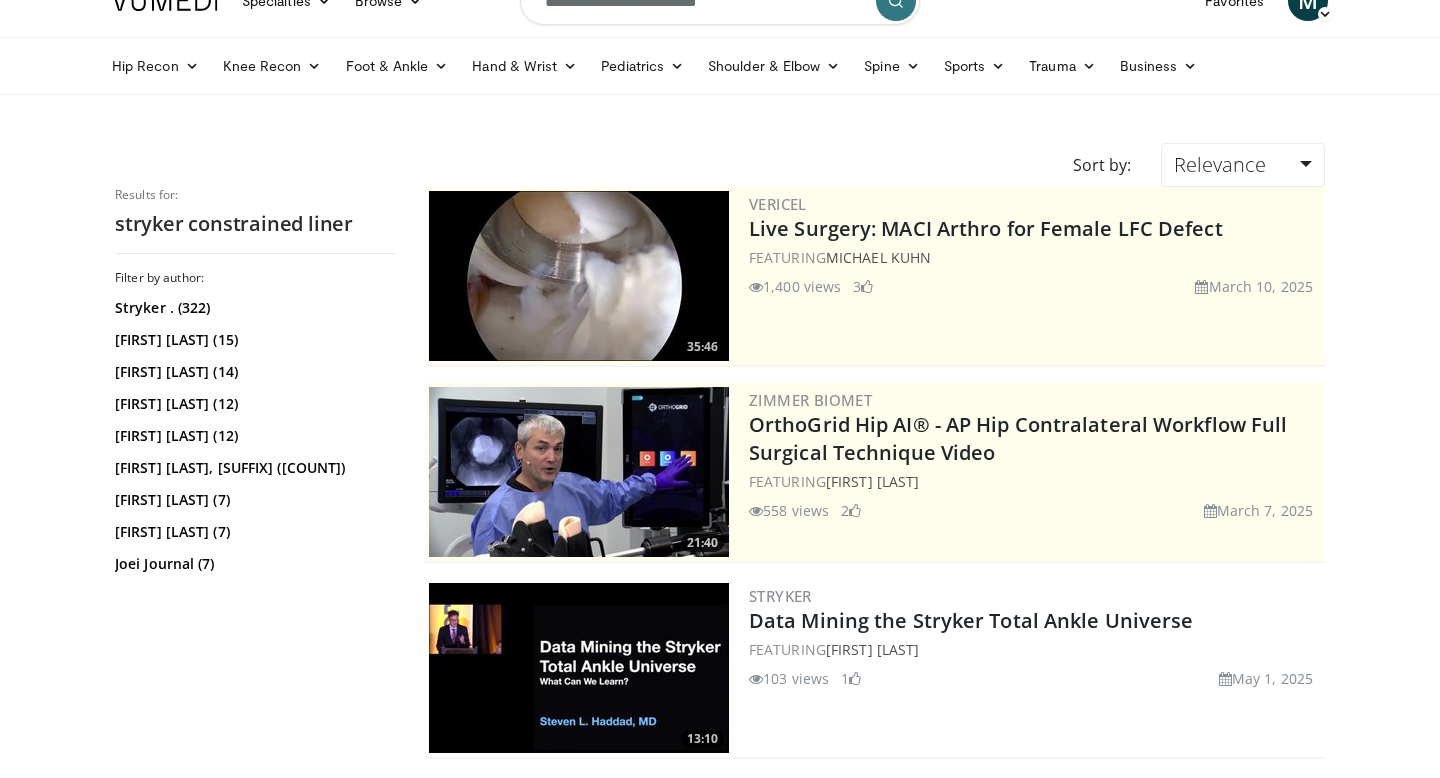 scroll, scrollTop: 0, scrollLeft: 0, axis: both 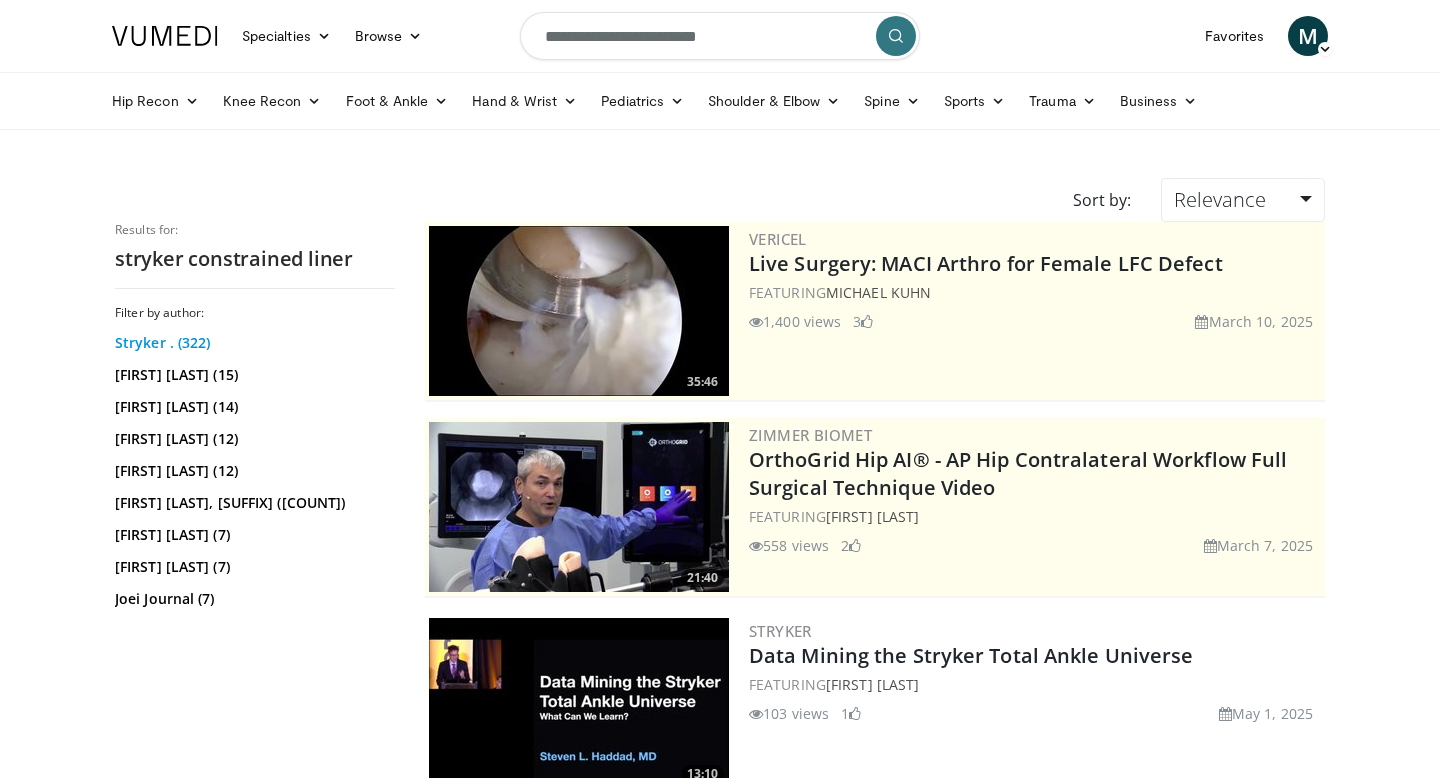 click on "Stryker . ([NUMBER])" at bounding box center [252, 343] 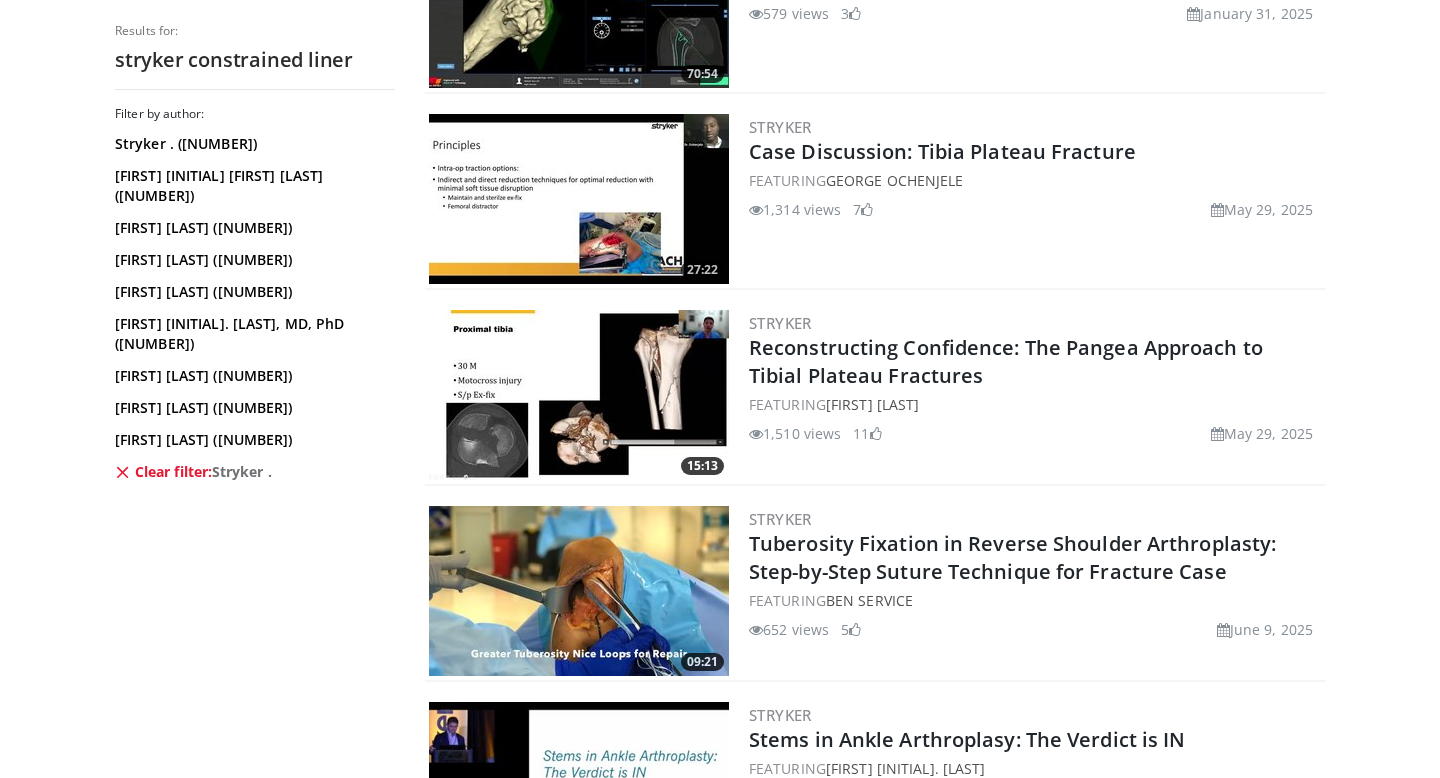 scroll, scrollTop: 1539, scrollLeft: 0, axis: vertical 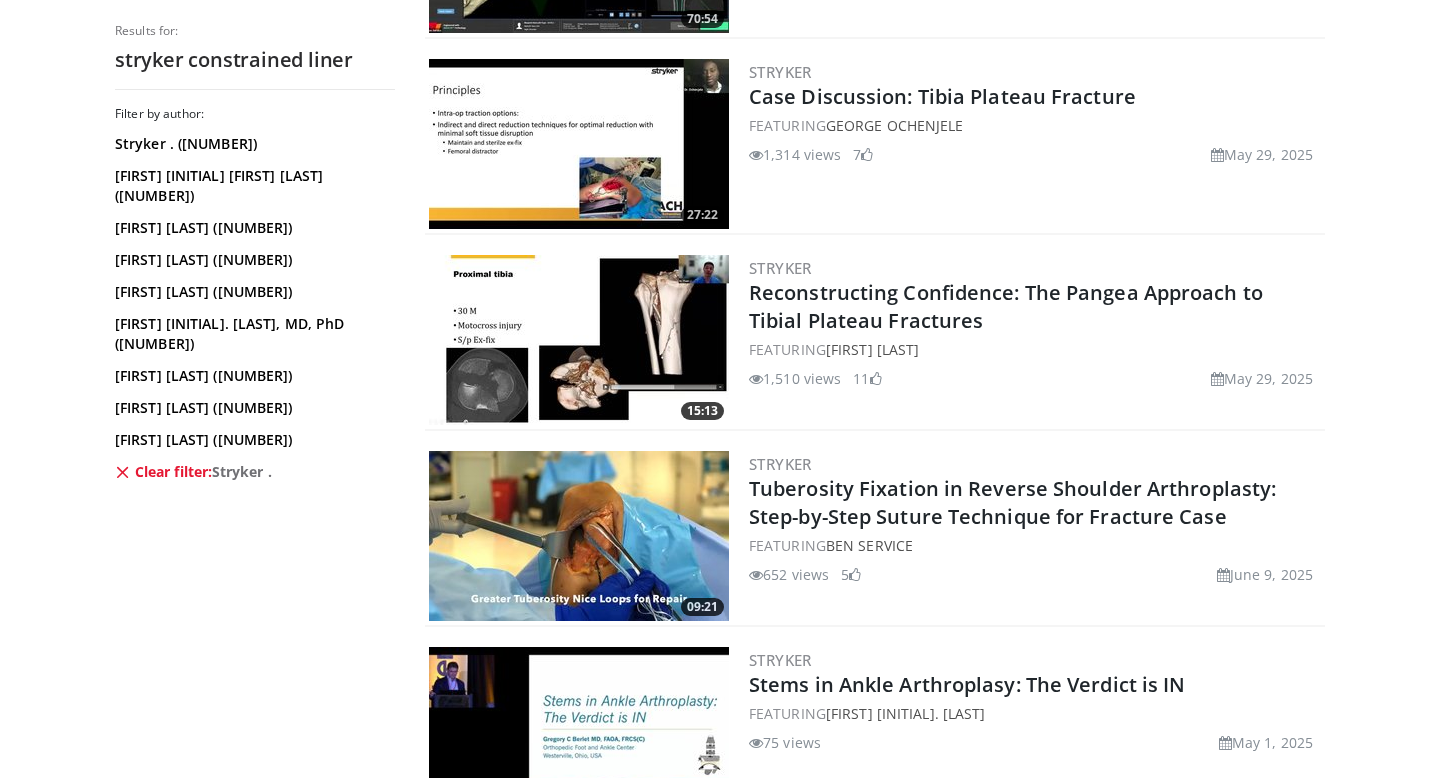 click at bounding box center [579, 144] 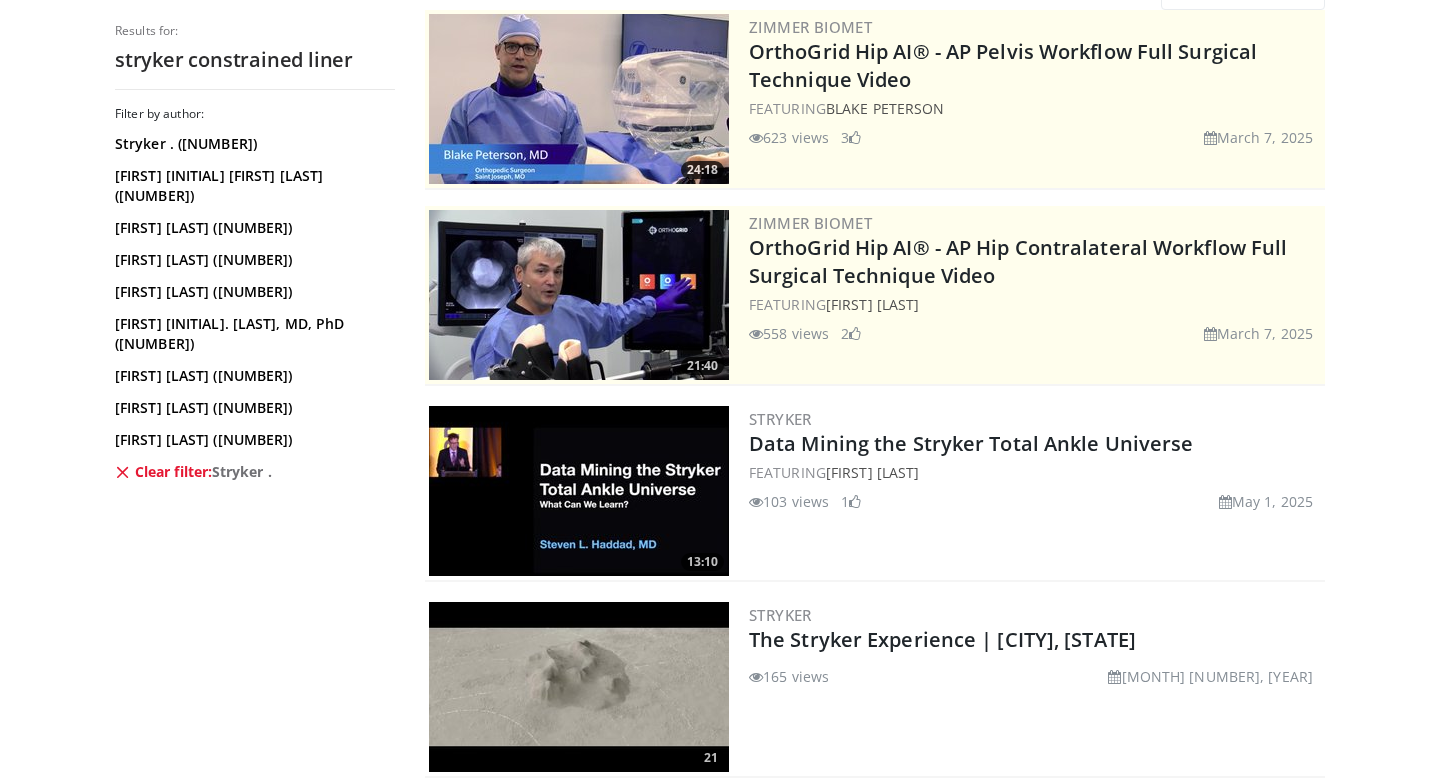 scroll, scrollTop: 0, scrollLeft: 0, axis: both 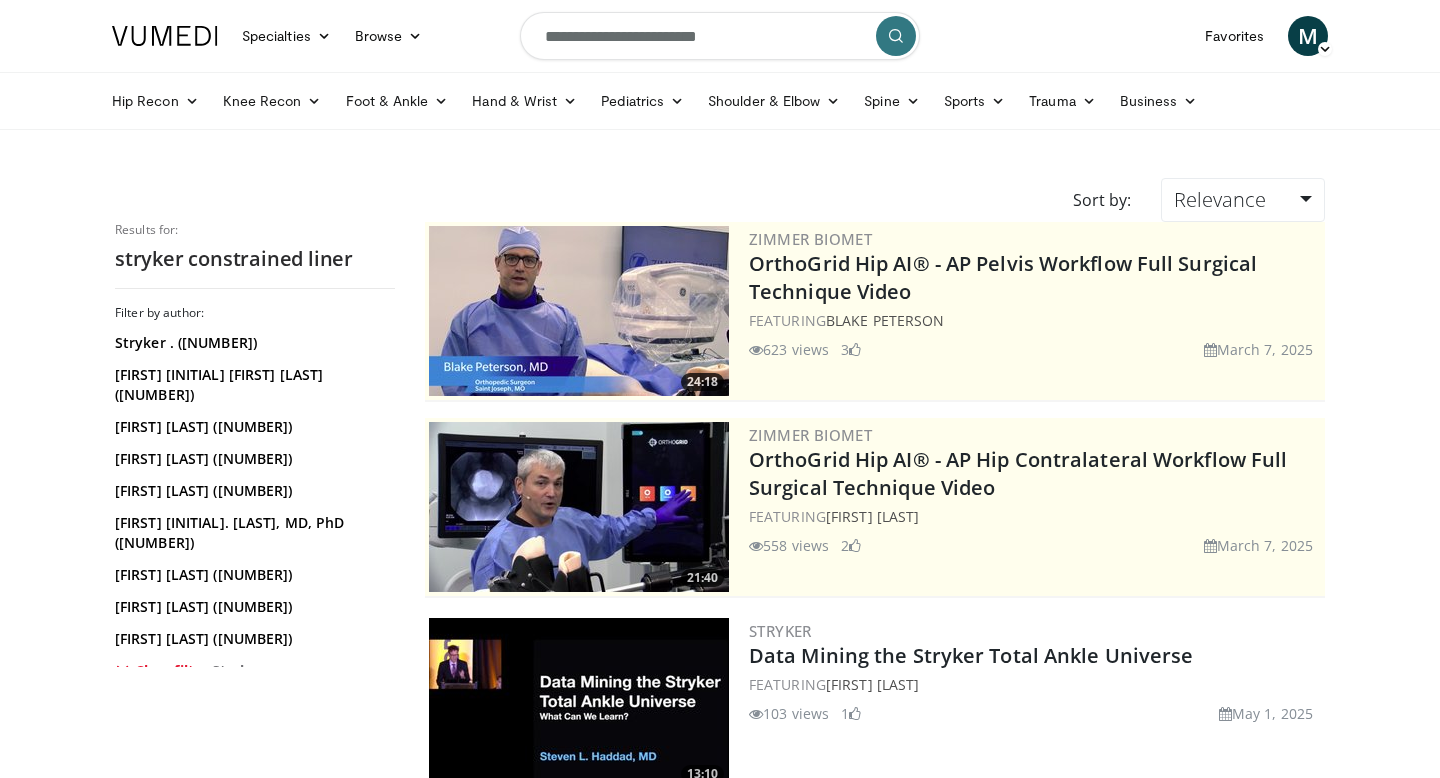 click on "Hip Recon
Hip Arthroplasty
Revision Hip Arthroplasty
Hip Preservation
Knee Recon
Knee Arthroplasty
Revision Knee Arthroplasty
Knee Preservation
Foot & Ankle
Forefoot
Midfoot
Hindfoot
Ankle
Hand & Wrist
Hand Hip" at bounding box center [720, 101] 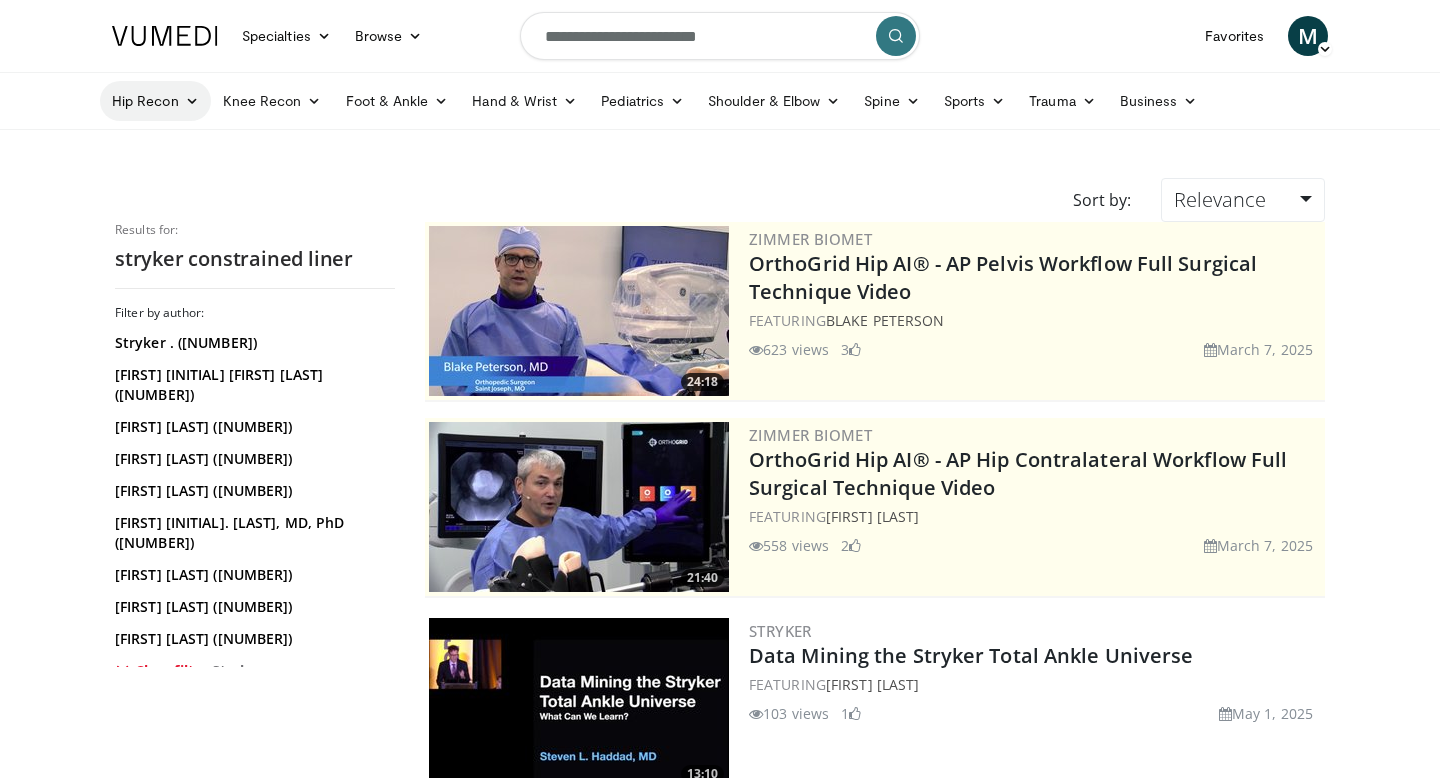 click on "Hip Recon" at bounding box center [155, 101] 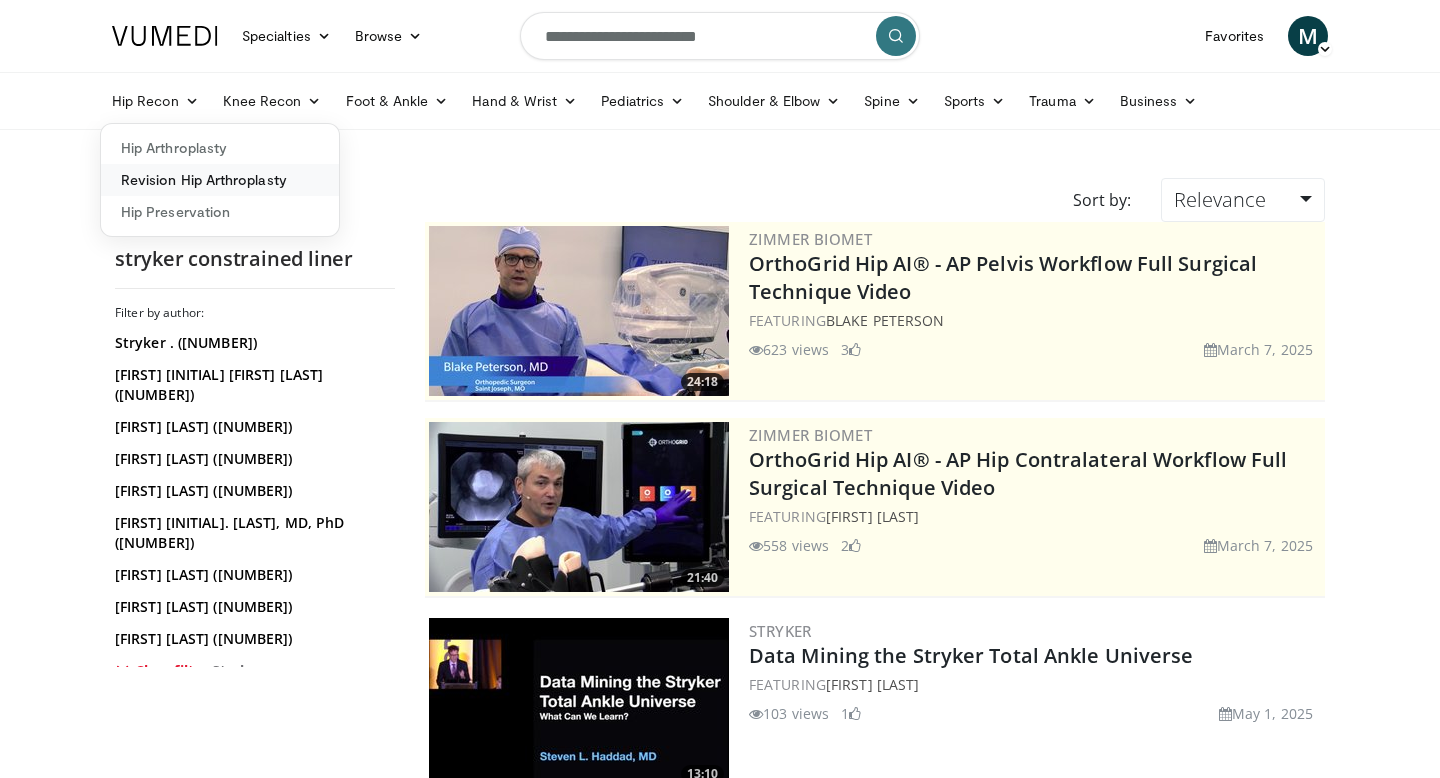 click on "Revision Hip Arthroplasty" at bounding box center (220, 180) 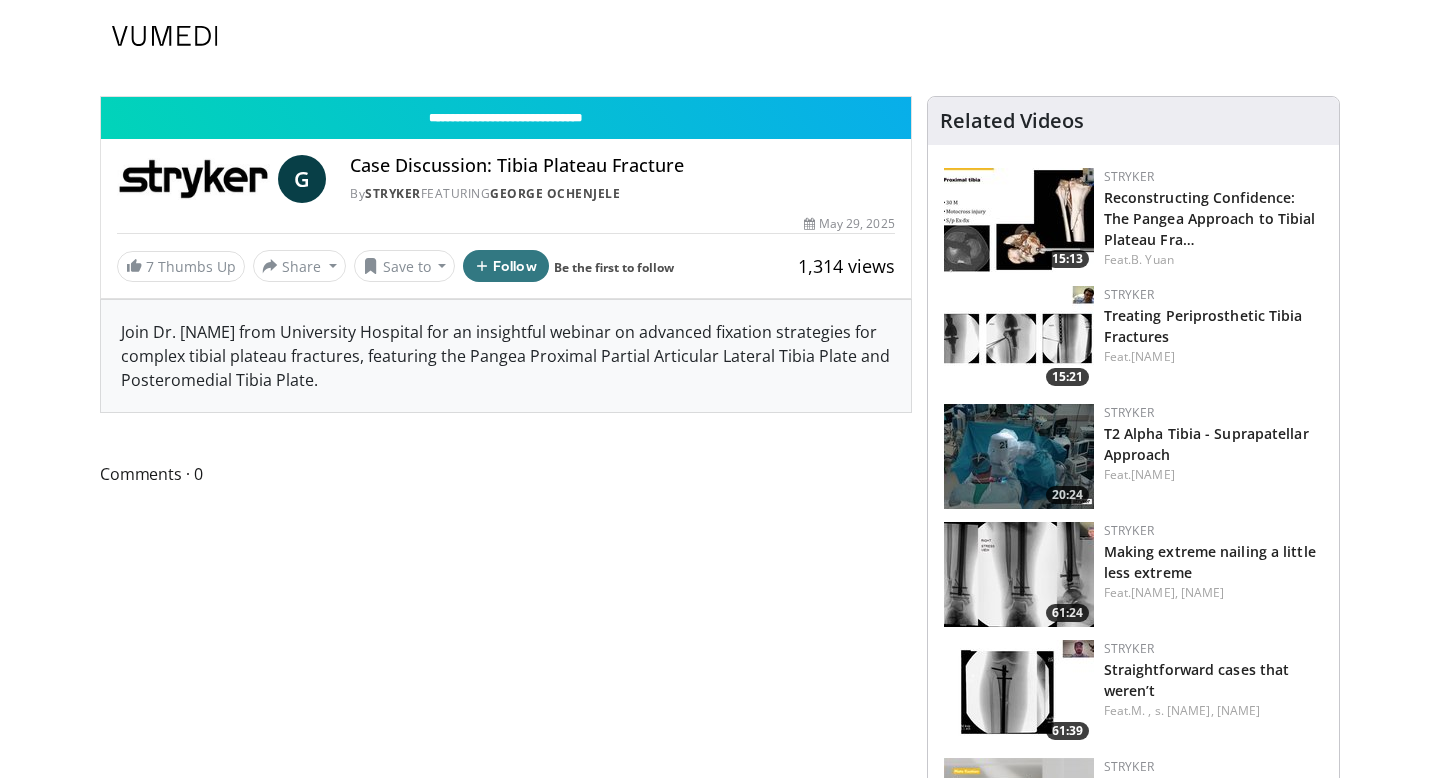 scroll, scrollTop: 0, scrollLeft: 0, axis: both 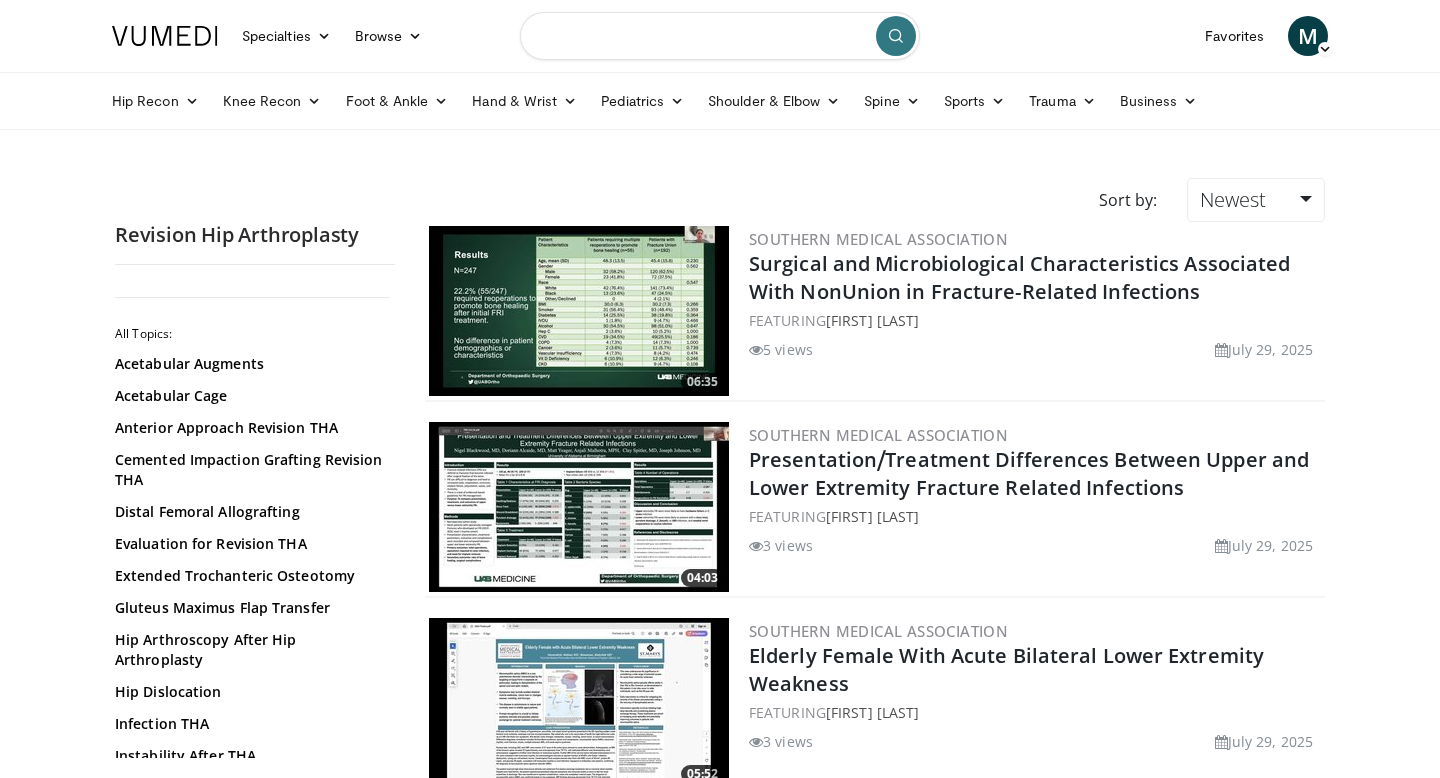 click at bounding box center [720, 36] 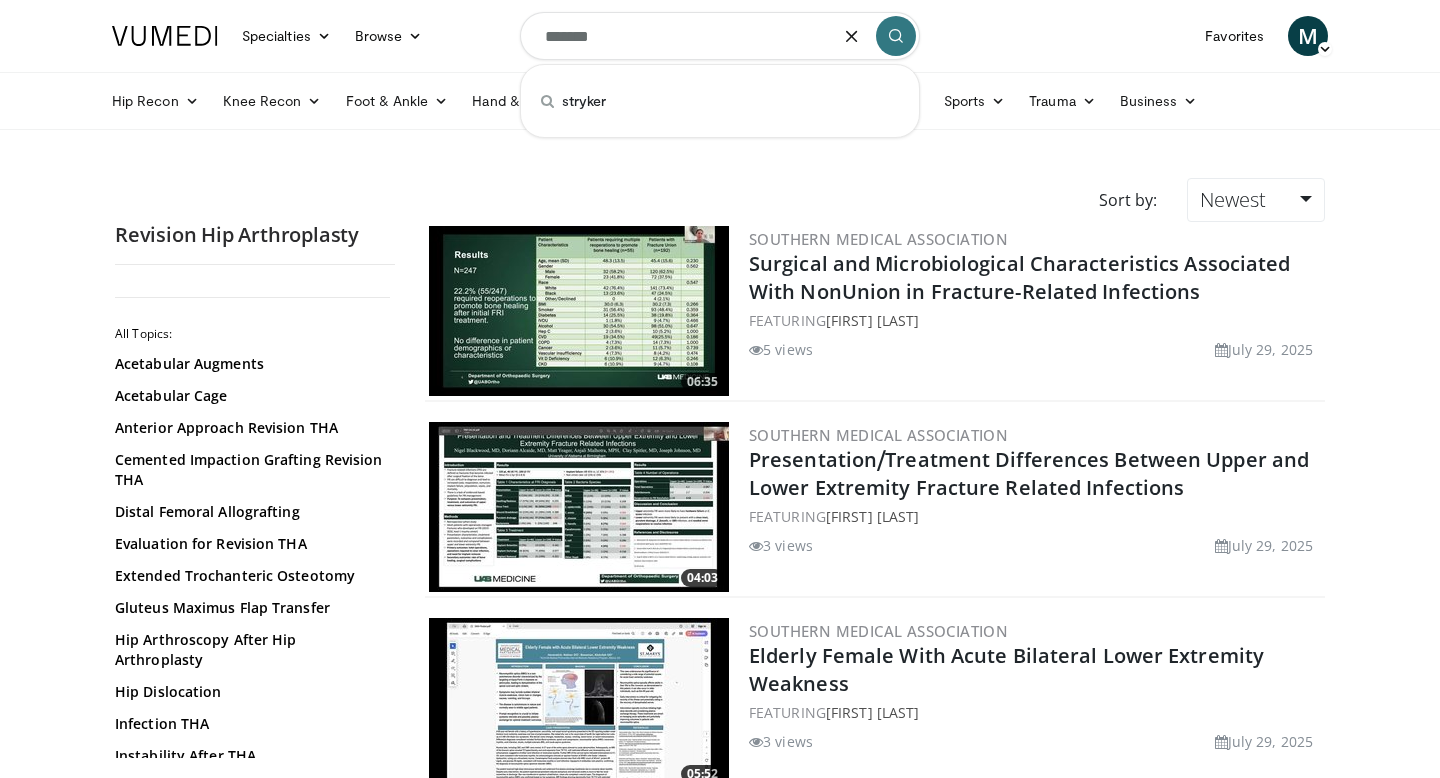 type on "*******" 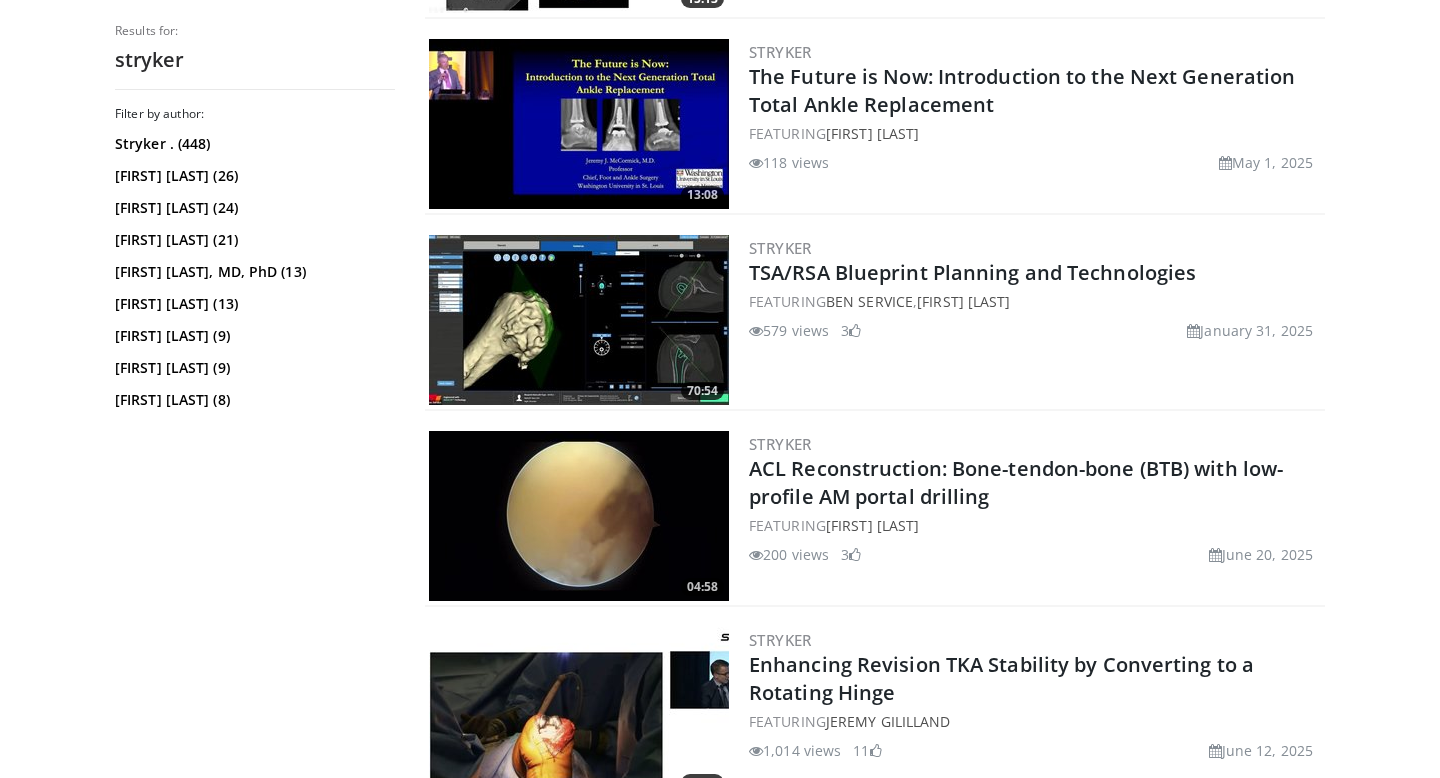 scroll, scrollTop: 91, scrollLeft: 0, axis: vertical 